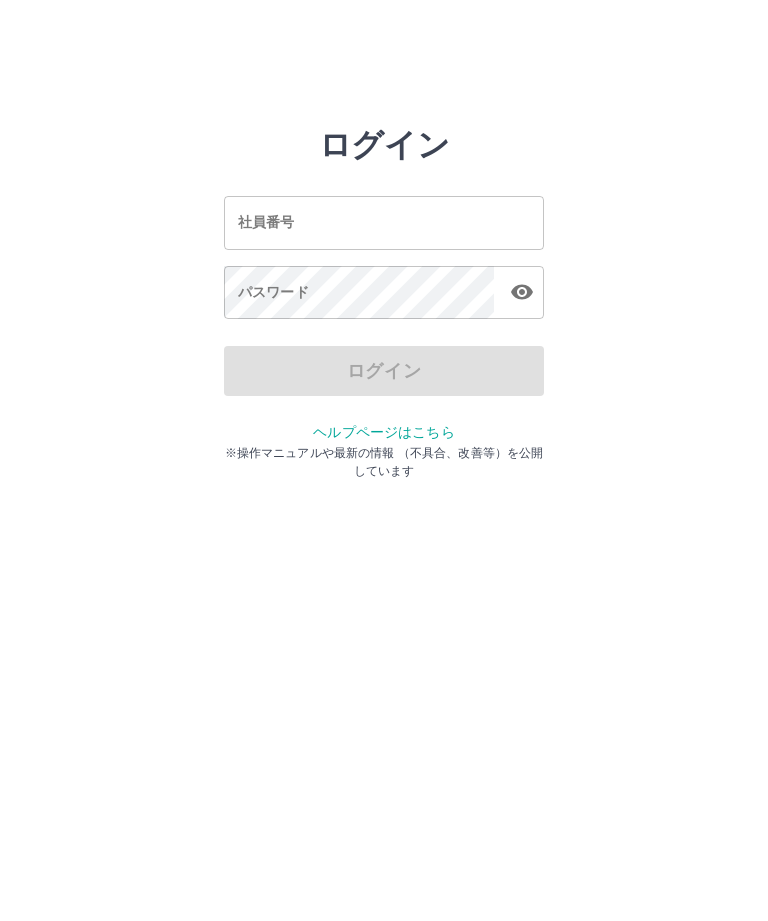 scroll, scrollTop: 0, scrollLeft: 0, axis: both 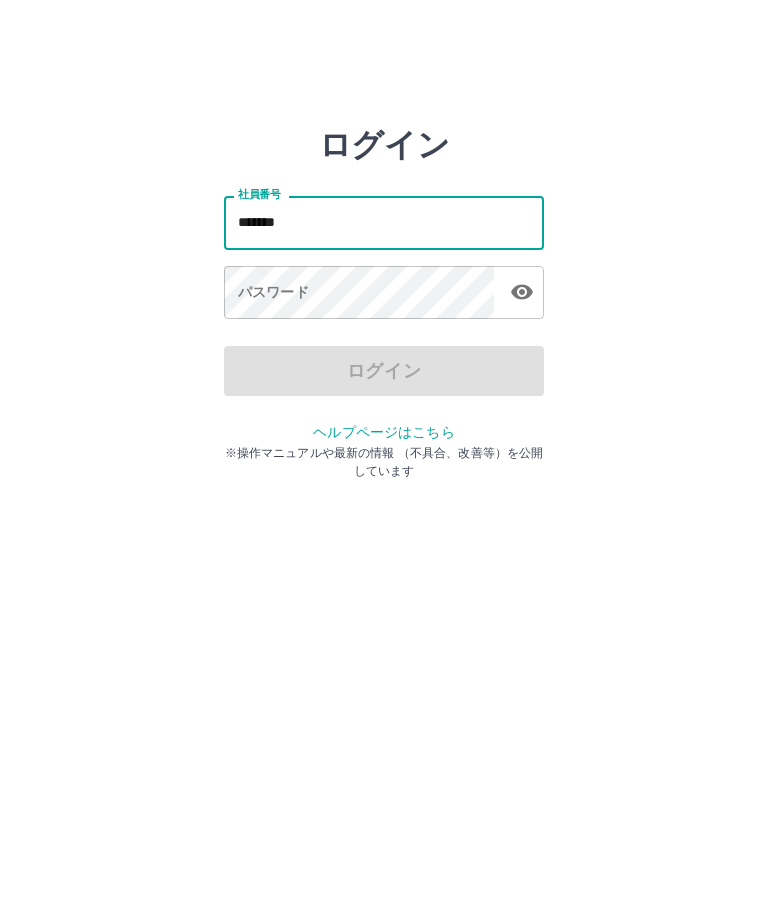 type on "*******" 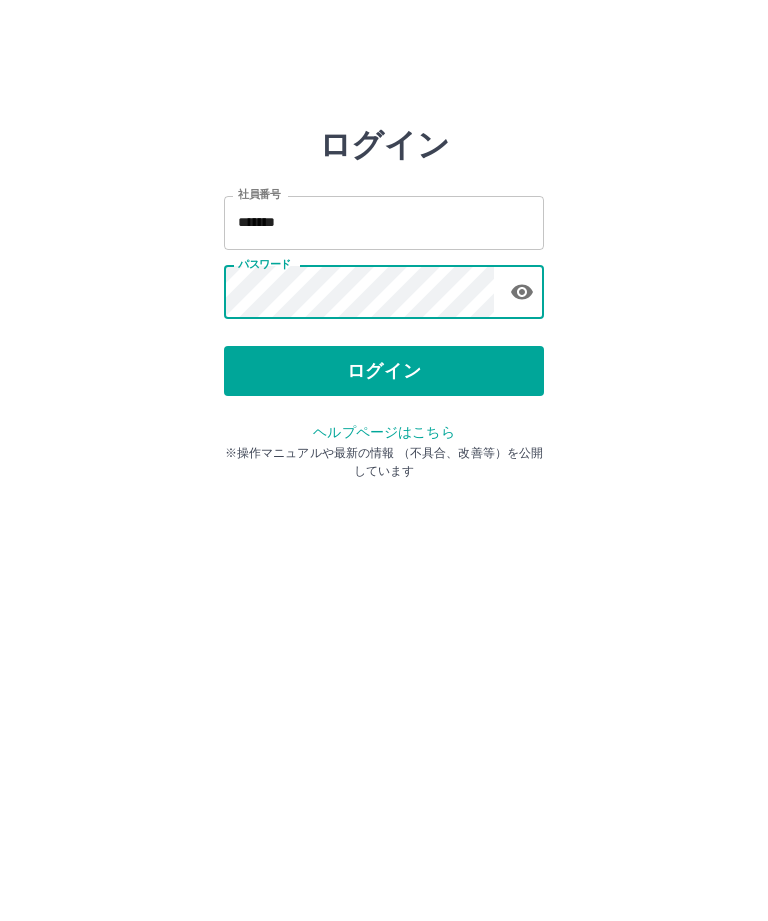 click on "ログイン" at bounding box center (384, 371) 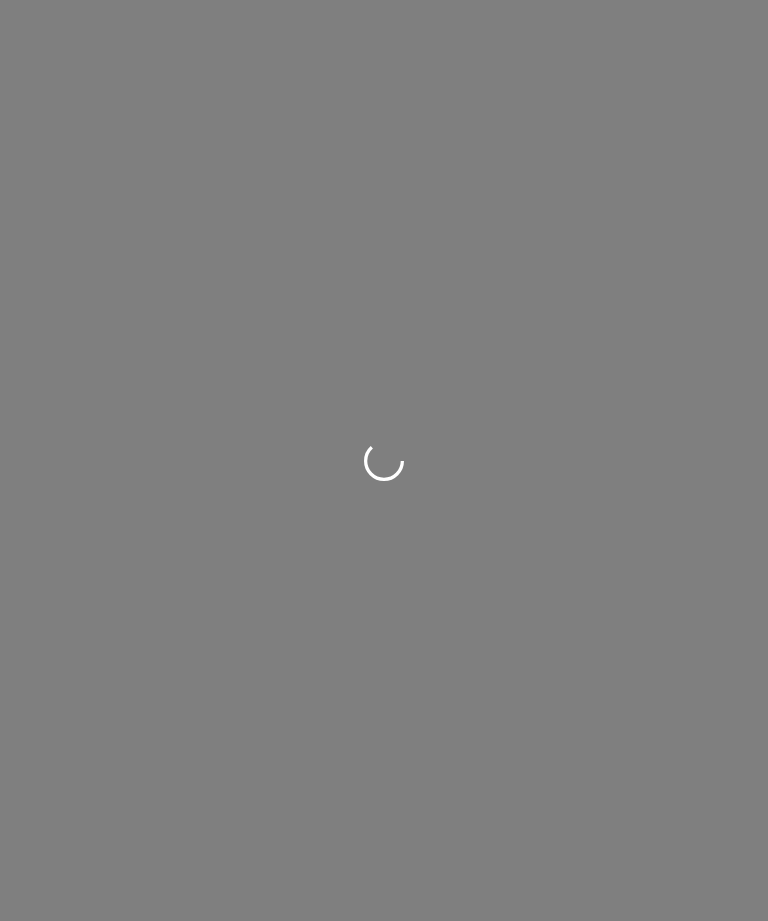 scroll, scrollTop: 0, scrollLeft: 0, axis: both 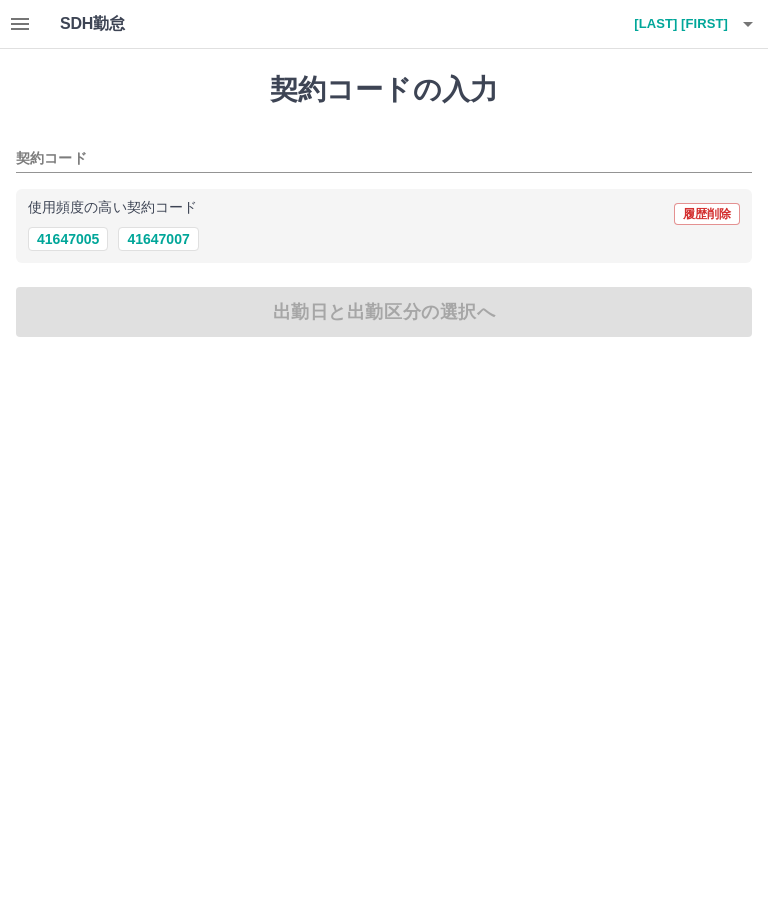 click on "41647005" at bounding box center (68, 239) 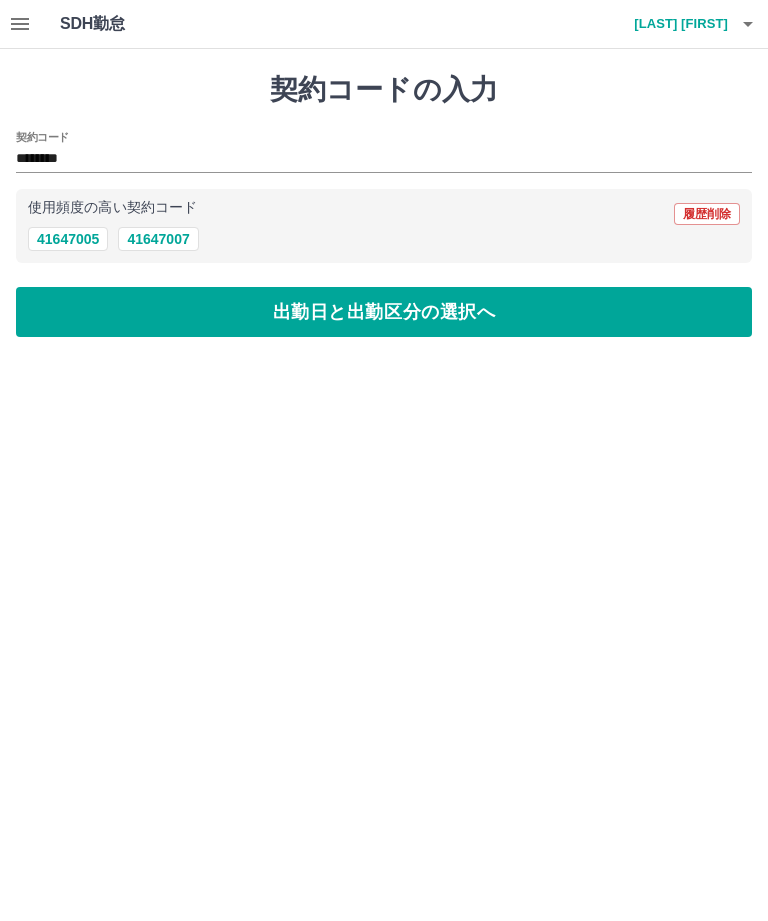 click on "出勤日と出勤区分の選択へ" at bounding box center (384, 312) 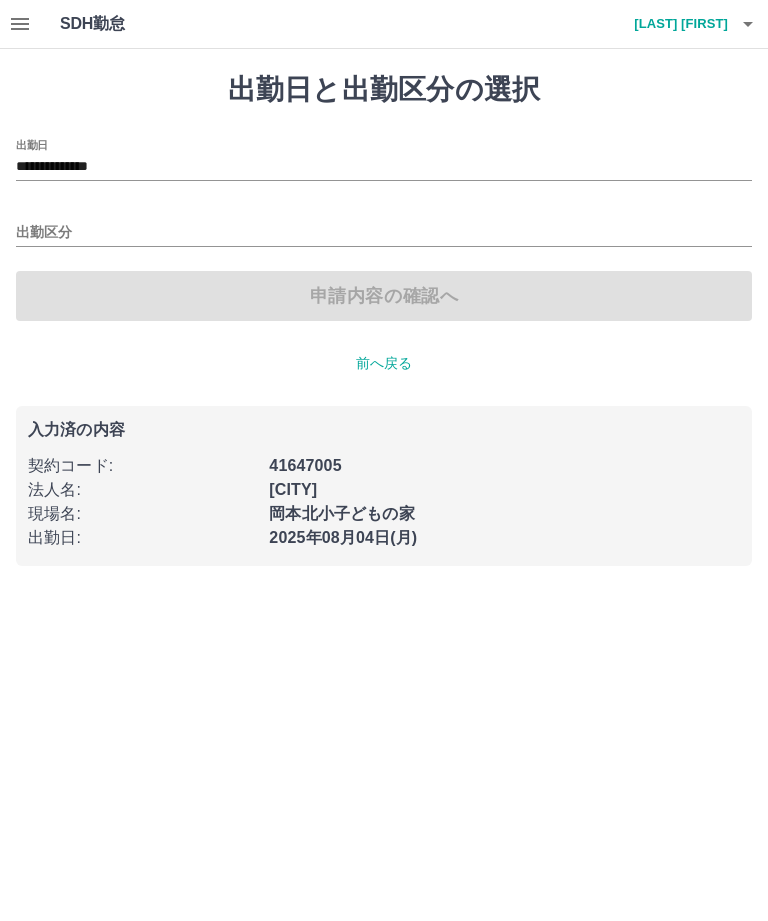 click on "出勤区分" at bounding box center [384, 233] 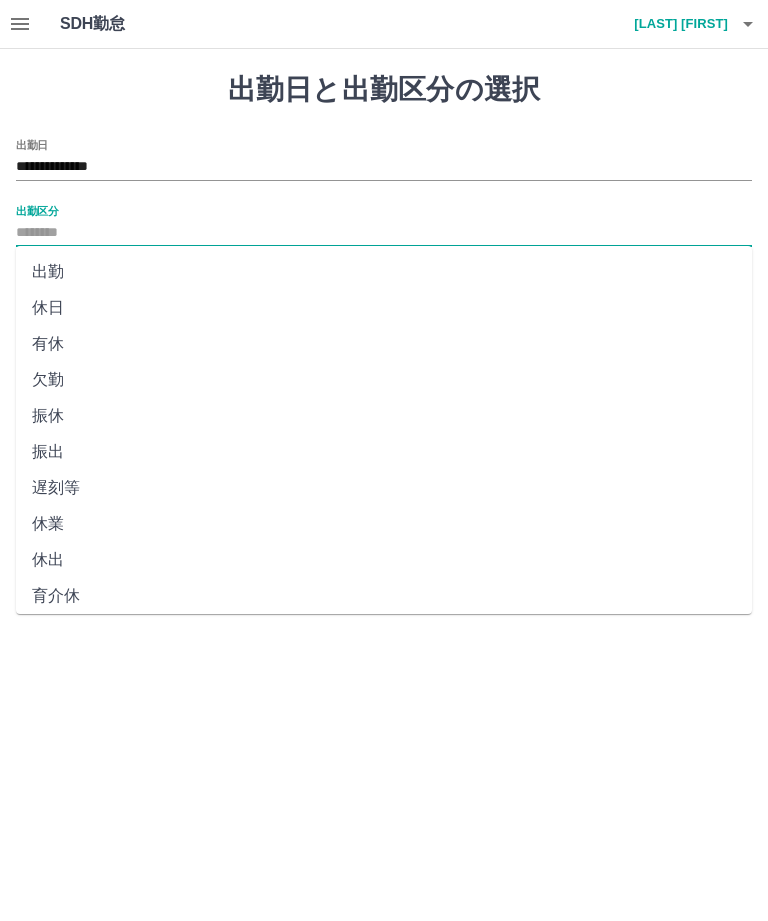 click on "出勤" at bounding box center [384, 272] 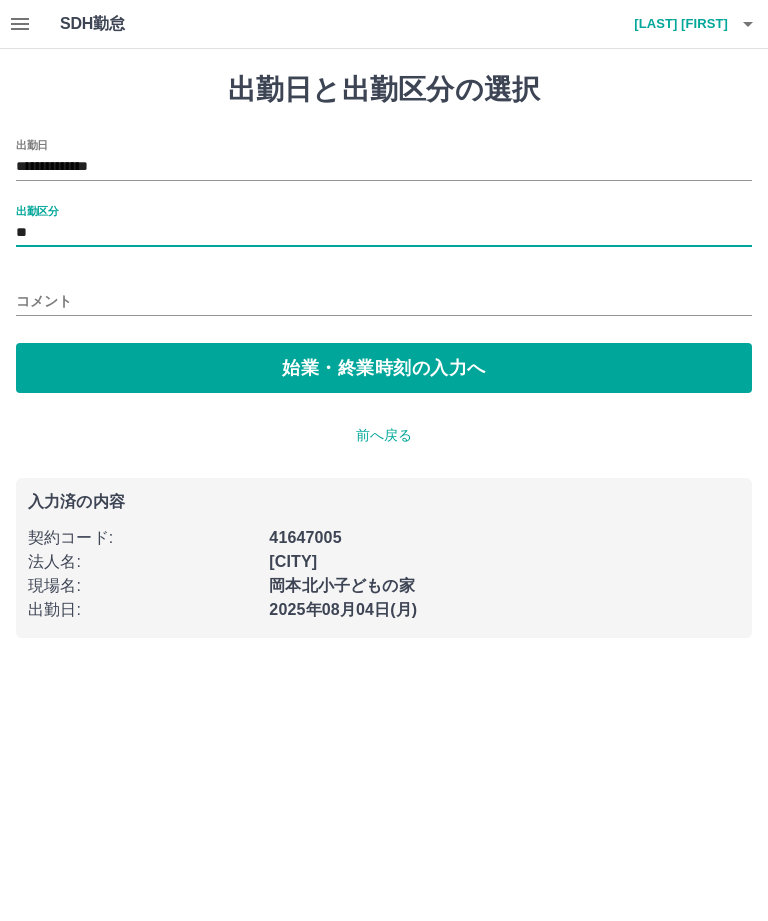click on "始業・終業時刻の入力へ" at bounding box center (384, 368) 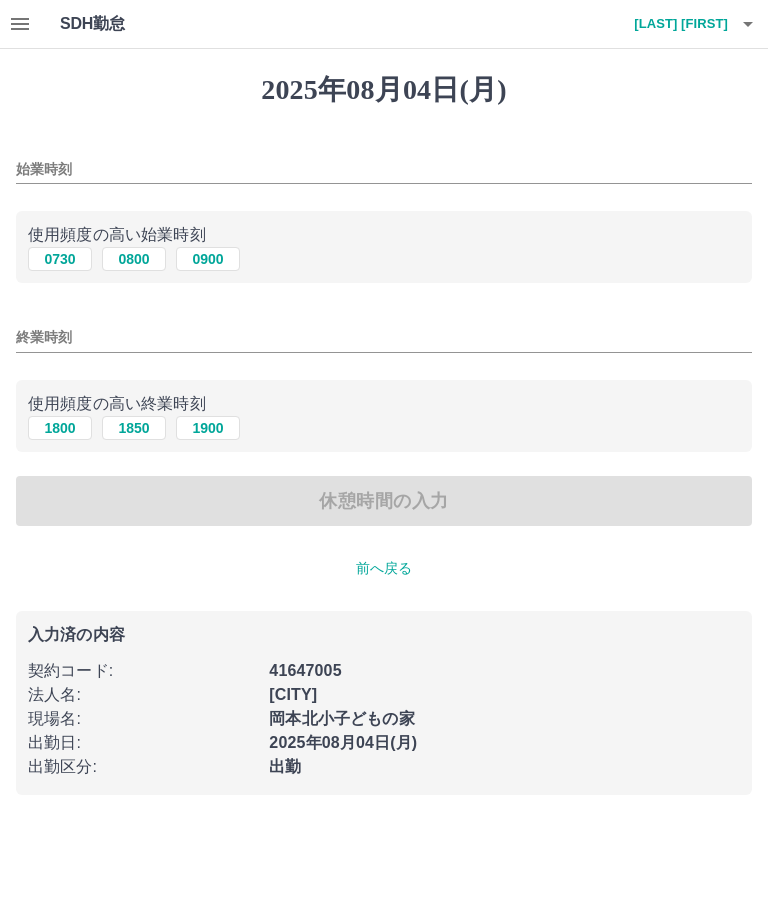 click on "0800" at bounding box center [134, 259] 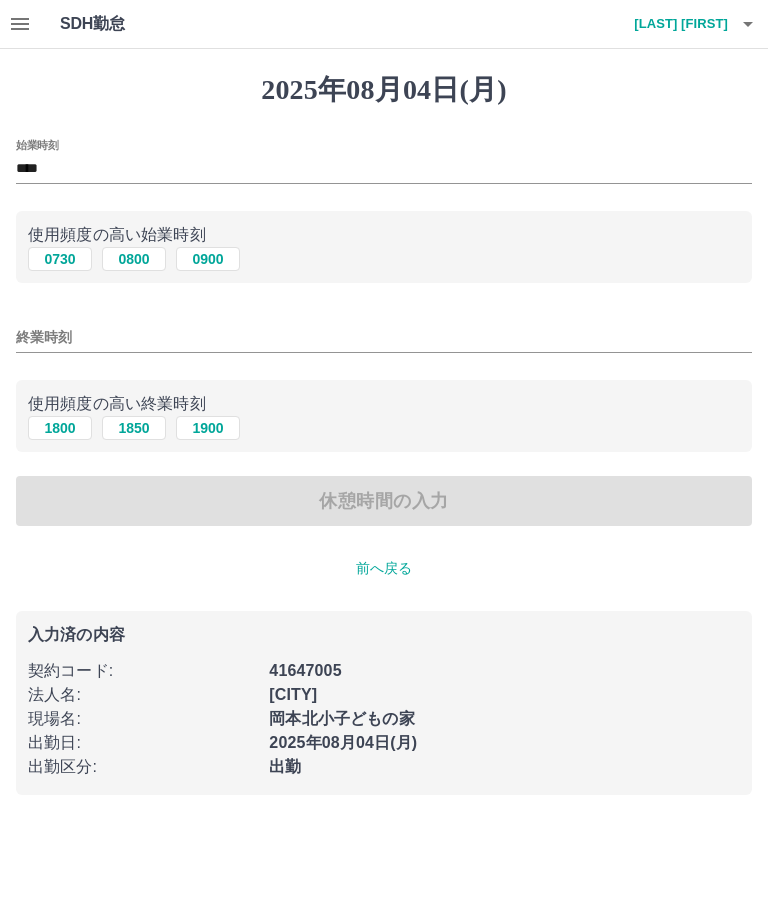 click on "終業時刻" at bounding box center [384, 337] 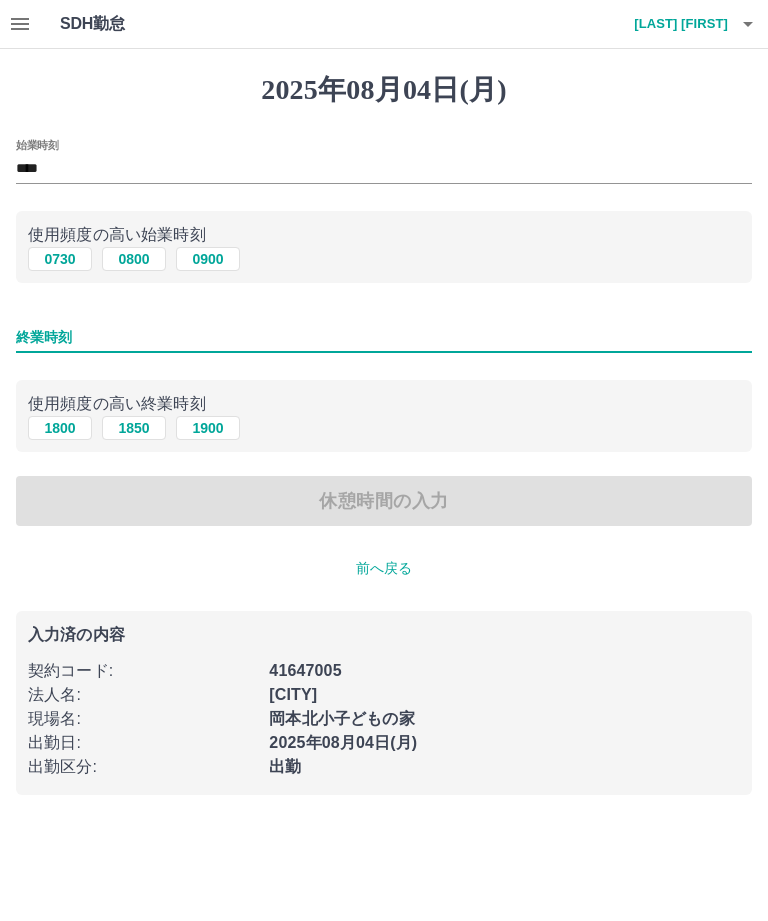click on "1800" at bounding box center (60, 428) 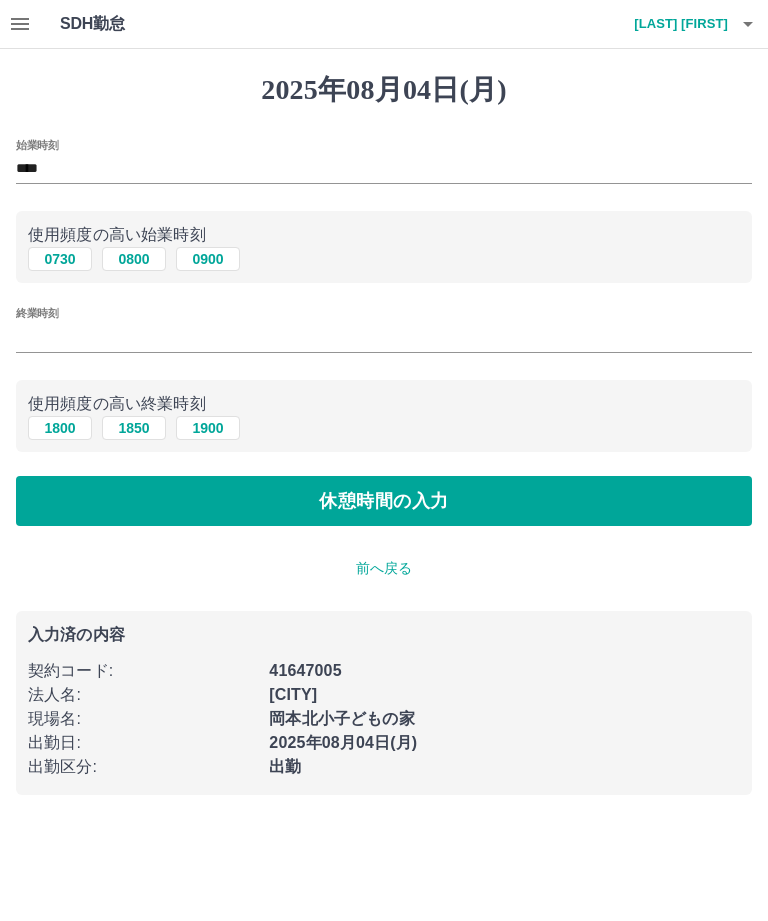 type on "****" 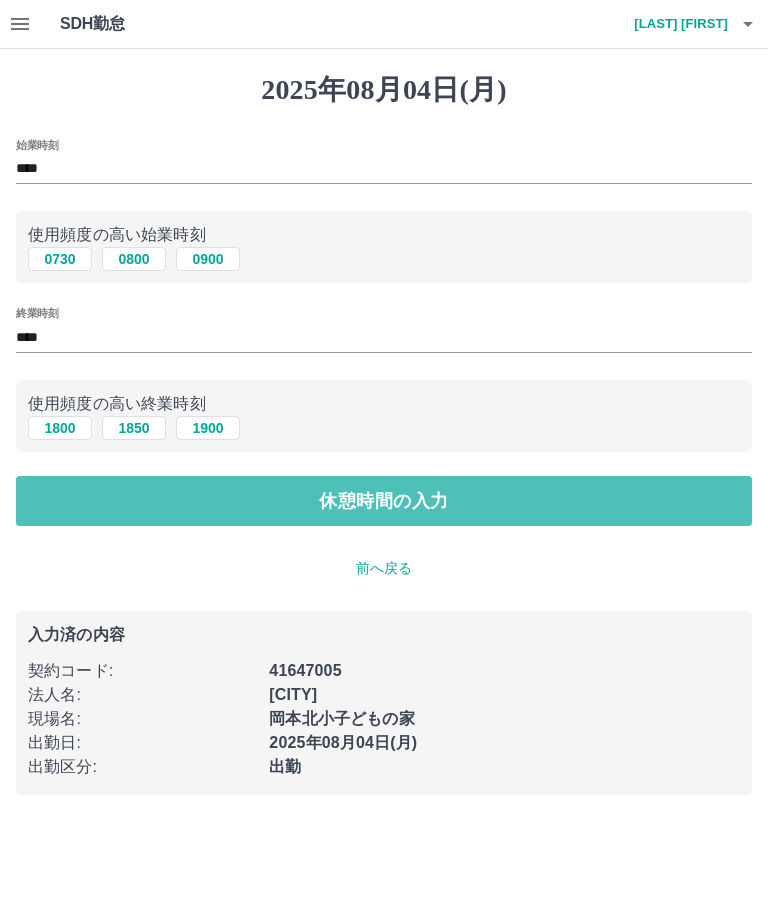 click on "休憩時間の入力" at bounding box center [384, 501] 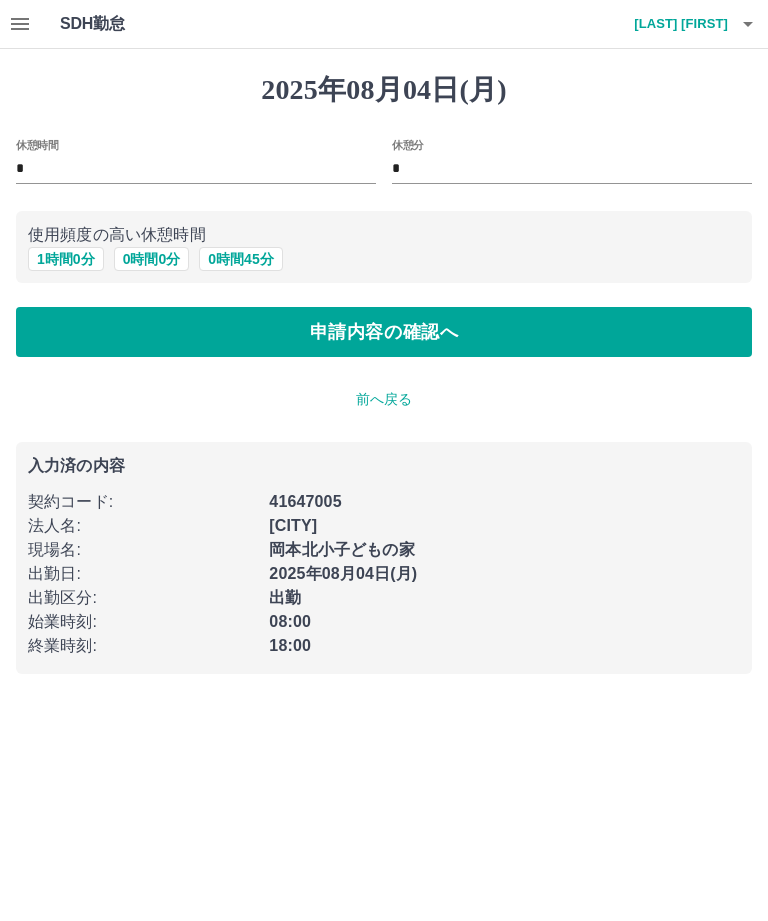 click on "1 時間 0 分" at bounding box center (66, 259) 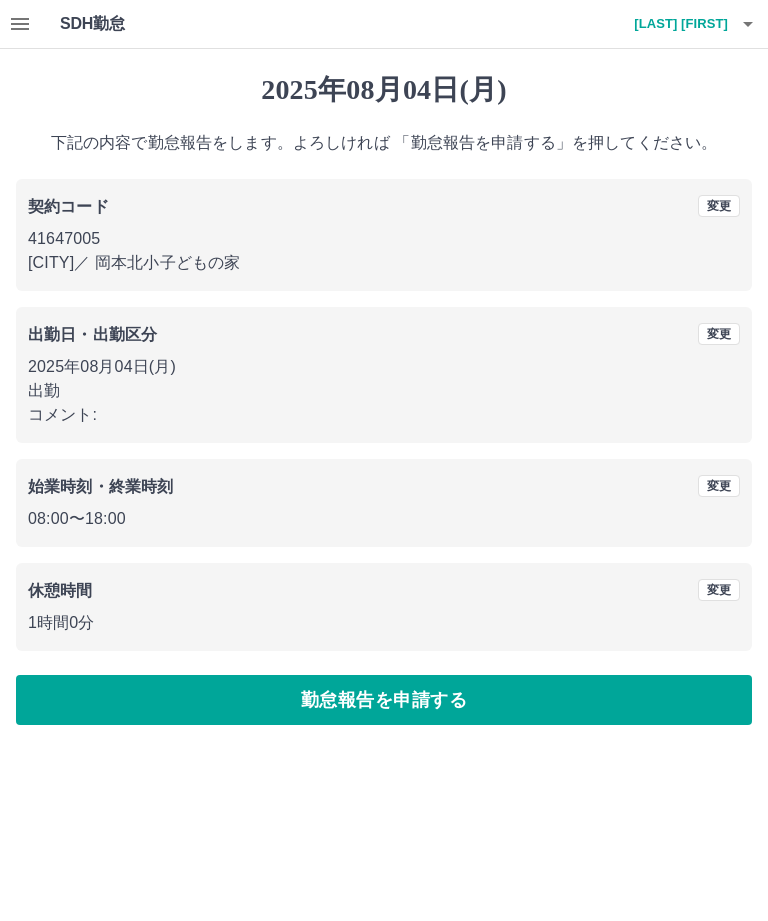click on "勤怠報告を申請する" at bounding box center [384, 700] 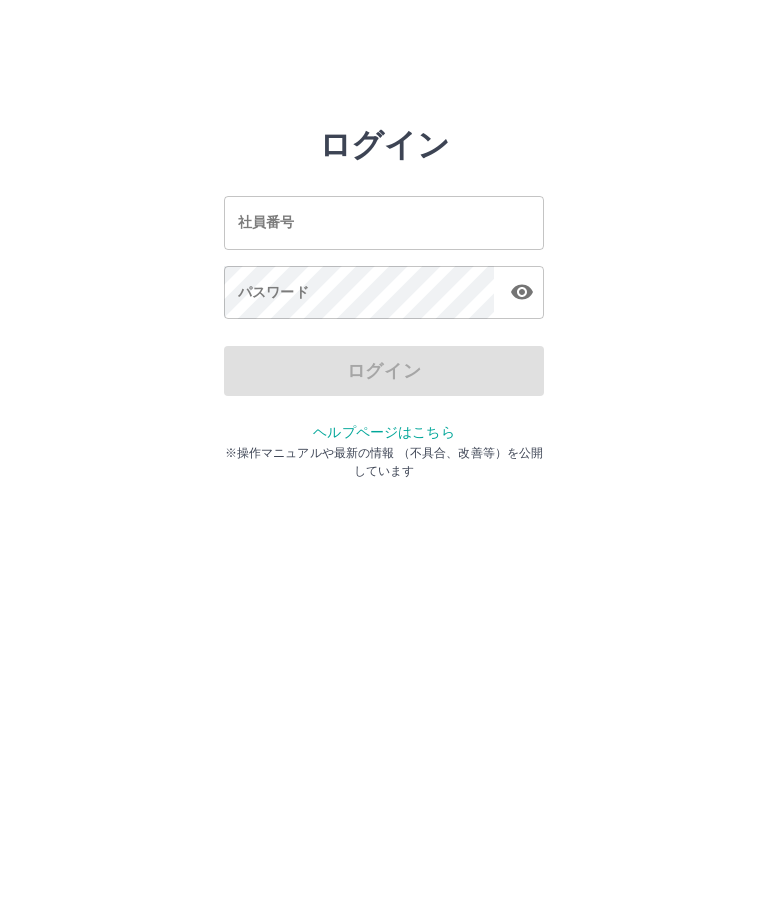 scroll, scrollTop: 0, scrollLeft: 0, axis: both 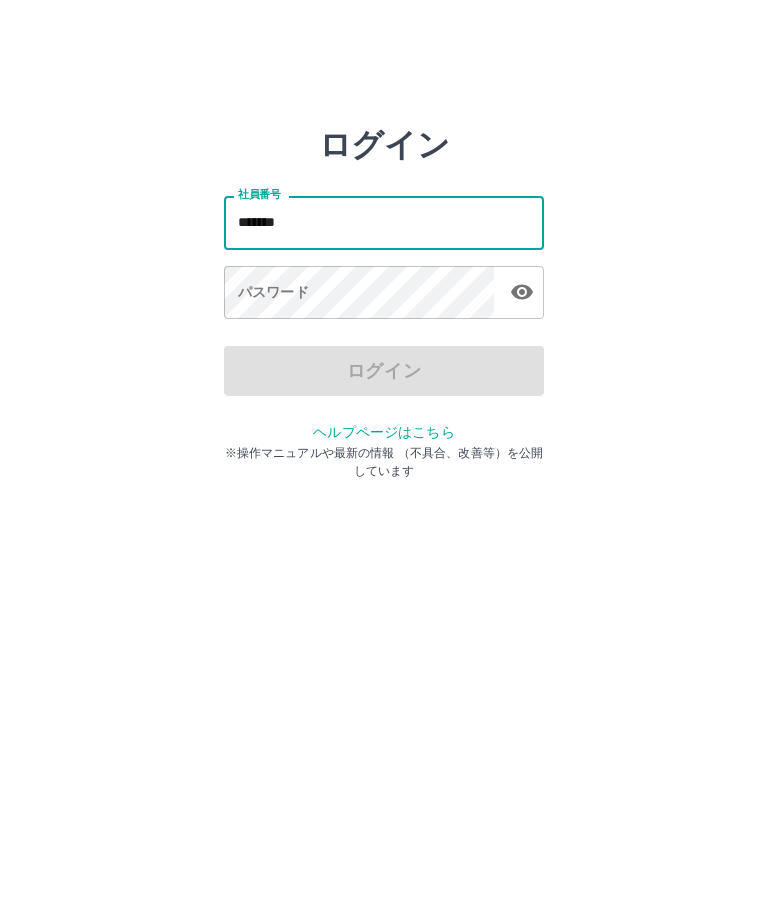 type on "*******" 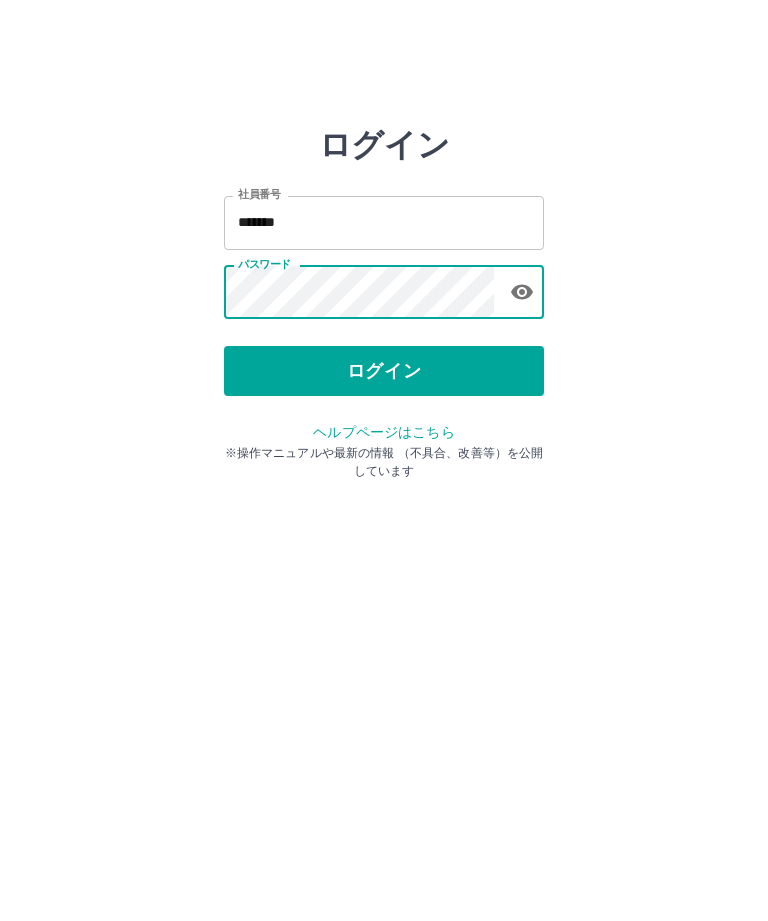 click on "ログイン" at bounding box center (384, 371) 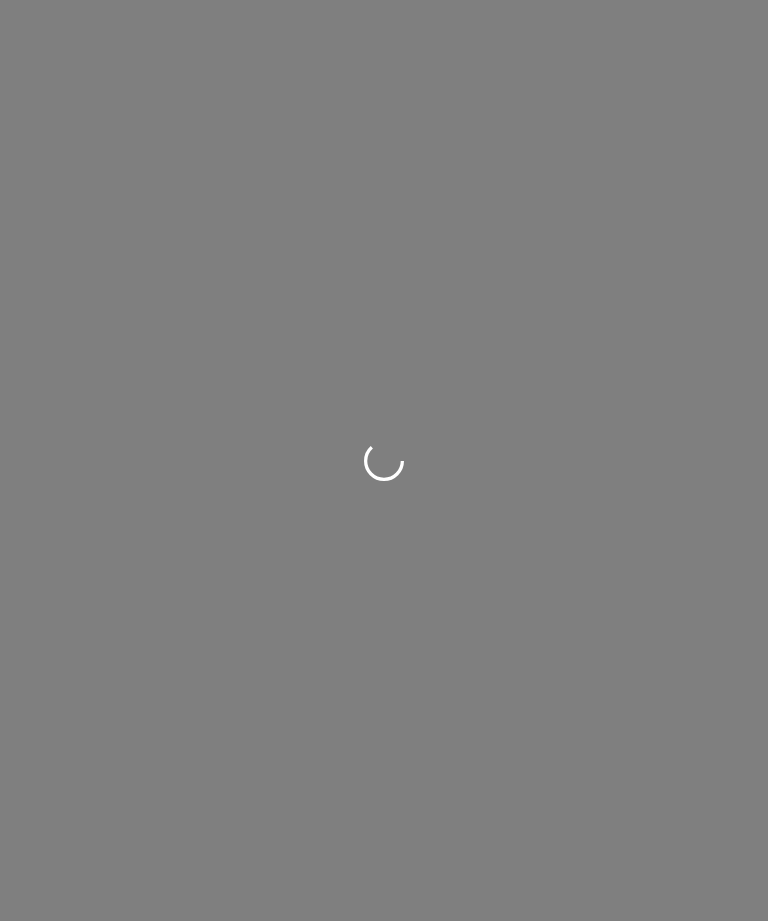 scroll, scrollTop: 0, scrollLeft: 0, axis: both 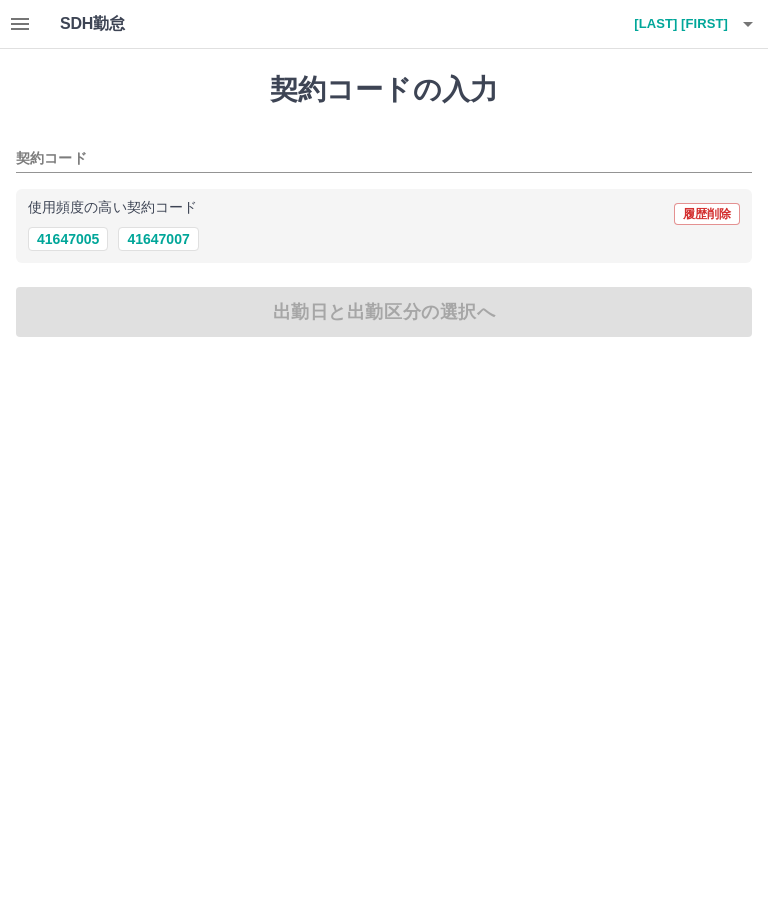 click on "41647005" at bounding box center (68, 239) 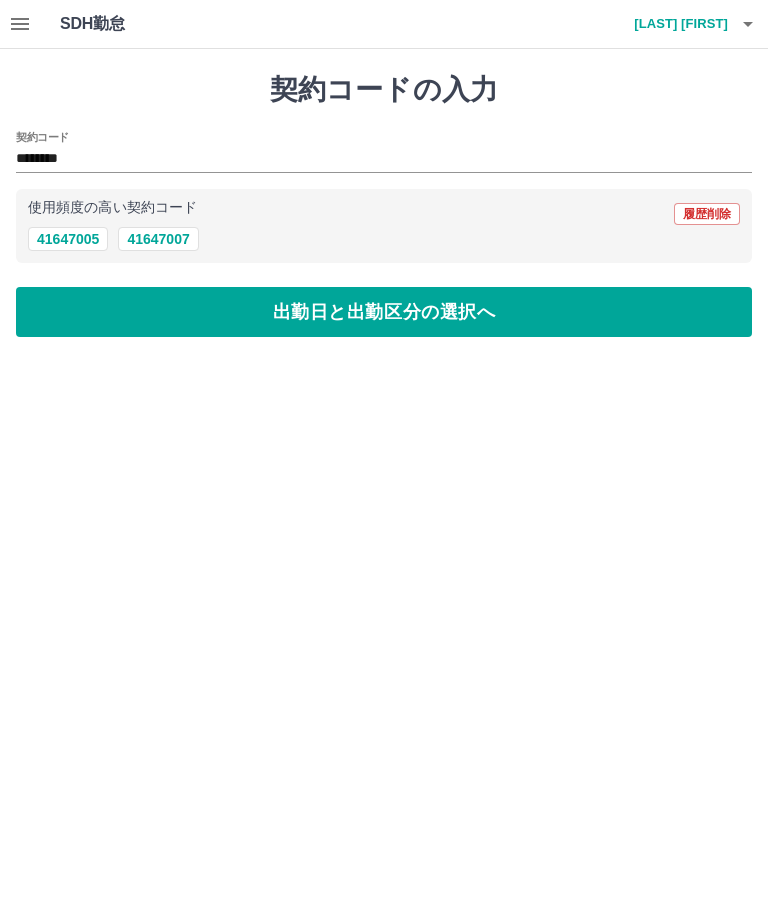 click on "出勤日と出勤区分の選択へ" at bounding box center [384, 312] 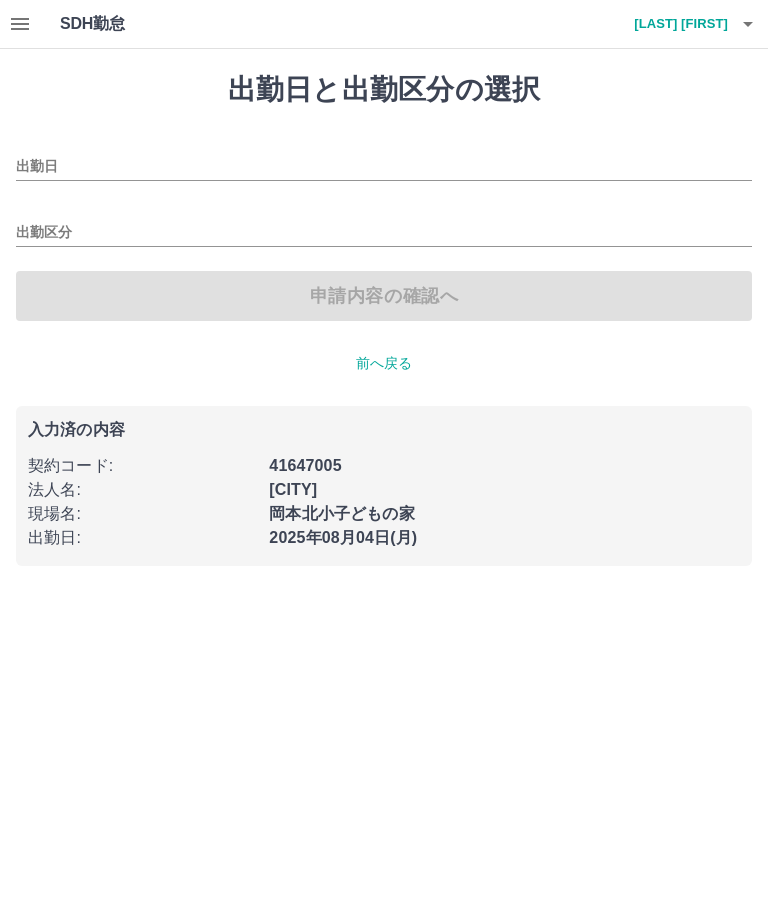 type on "**********" 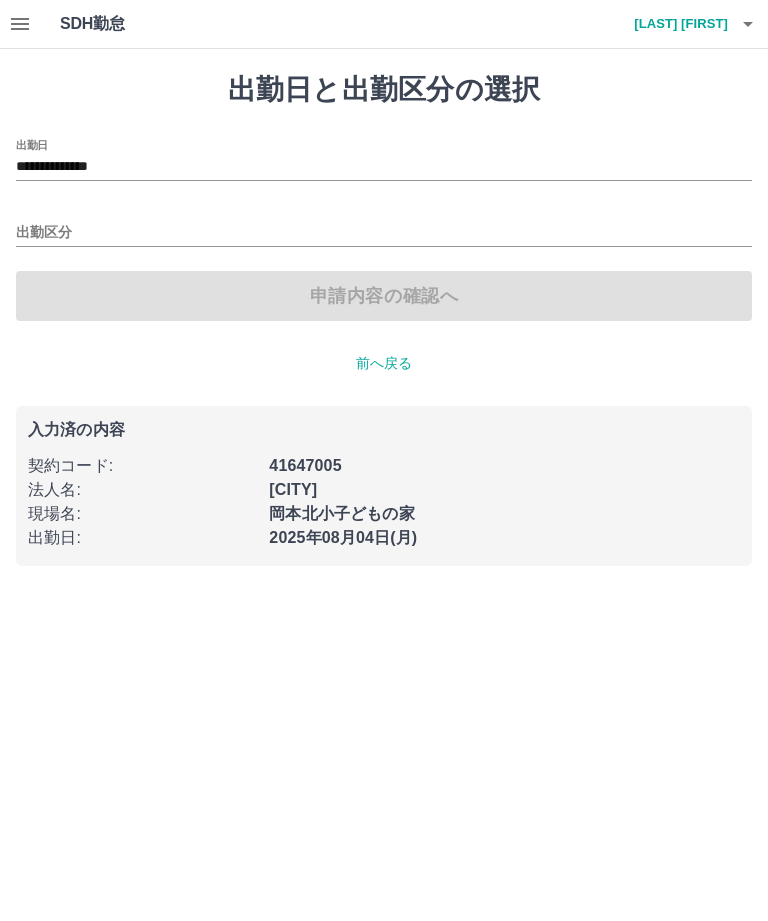 click on "出勤区分" at bounding box center (384, 233) 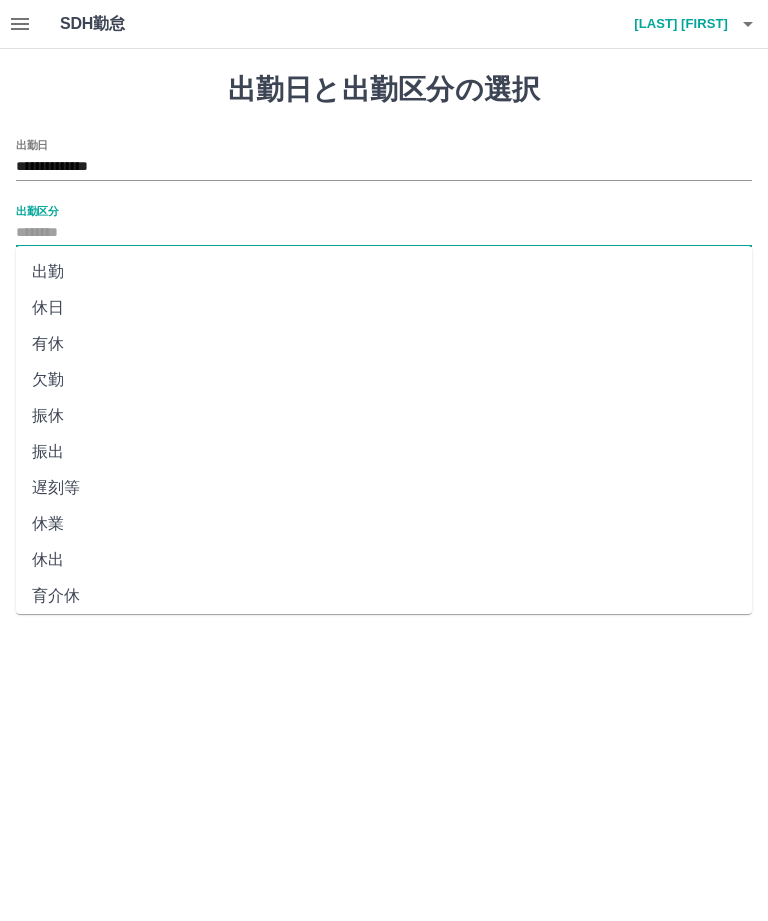 click on "出勤" at bounding box center [384, 272] 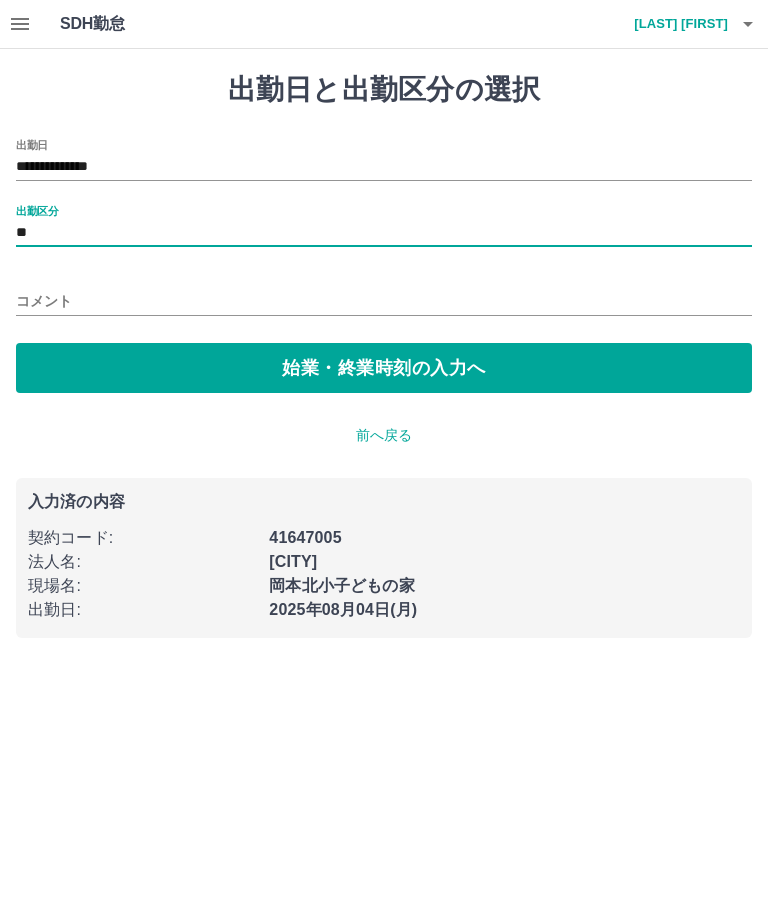 click on "始業・終業時刻の入力へ" at bounding box center (384, 368) 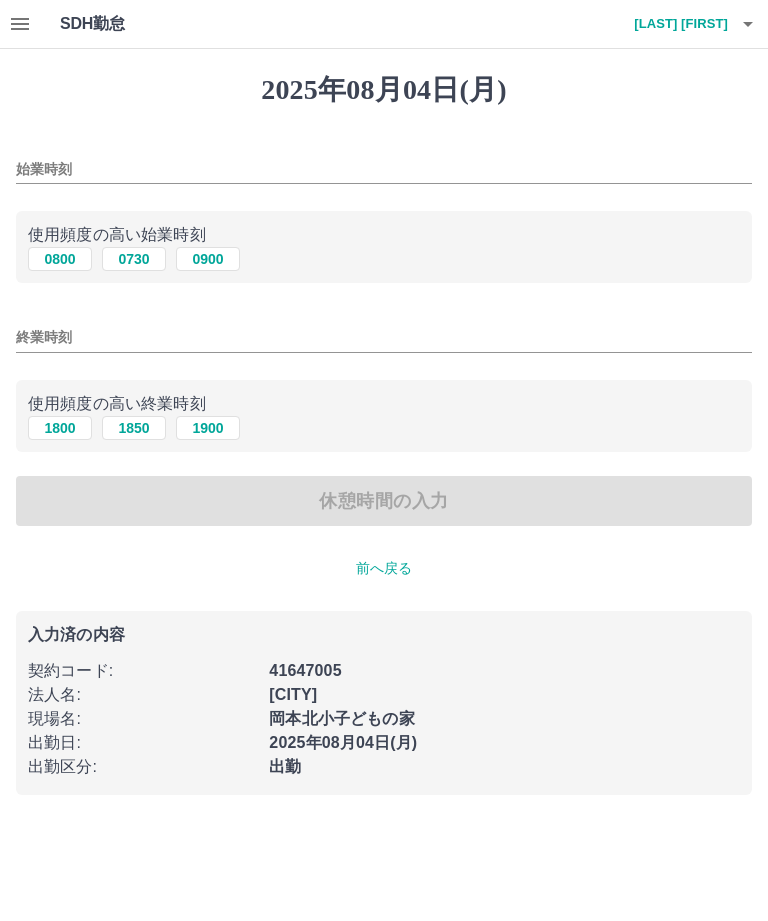 click on "0900" at bounding box center [208, 259] 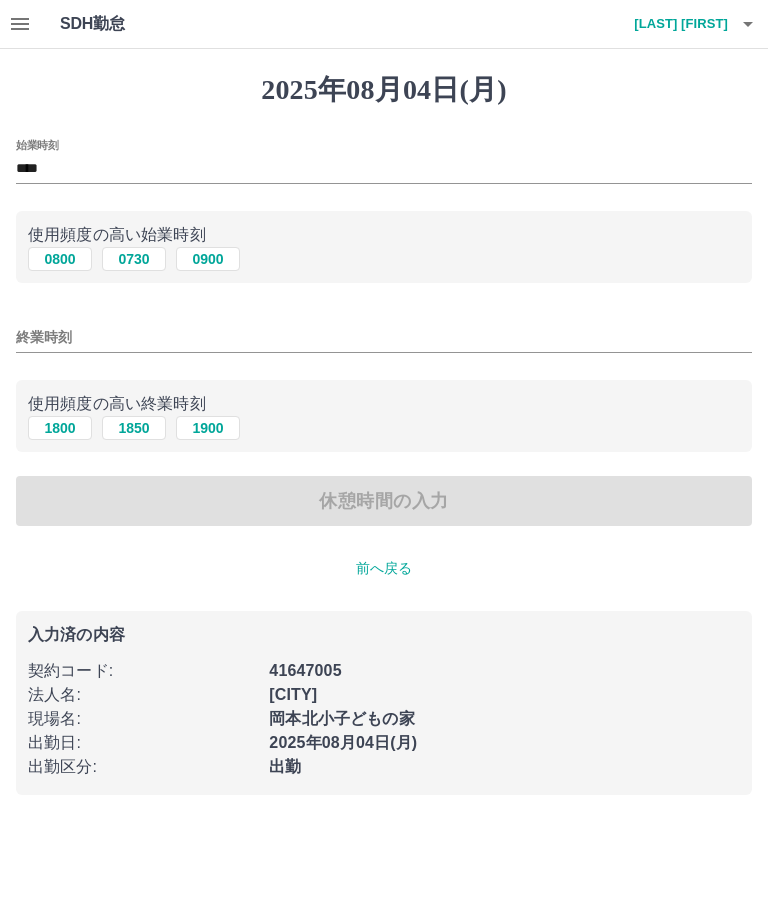 click on "1800" at bounding box center [60, 428] 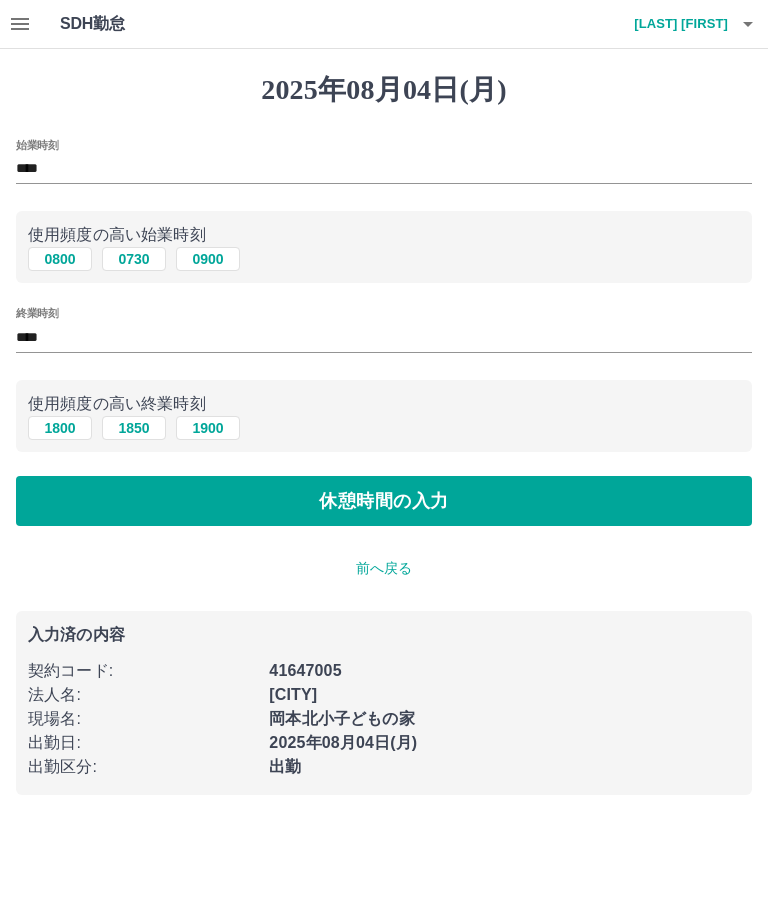 click on "休憩時間の入力" at bounding box center (384, 501) 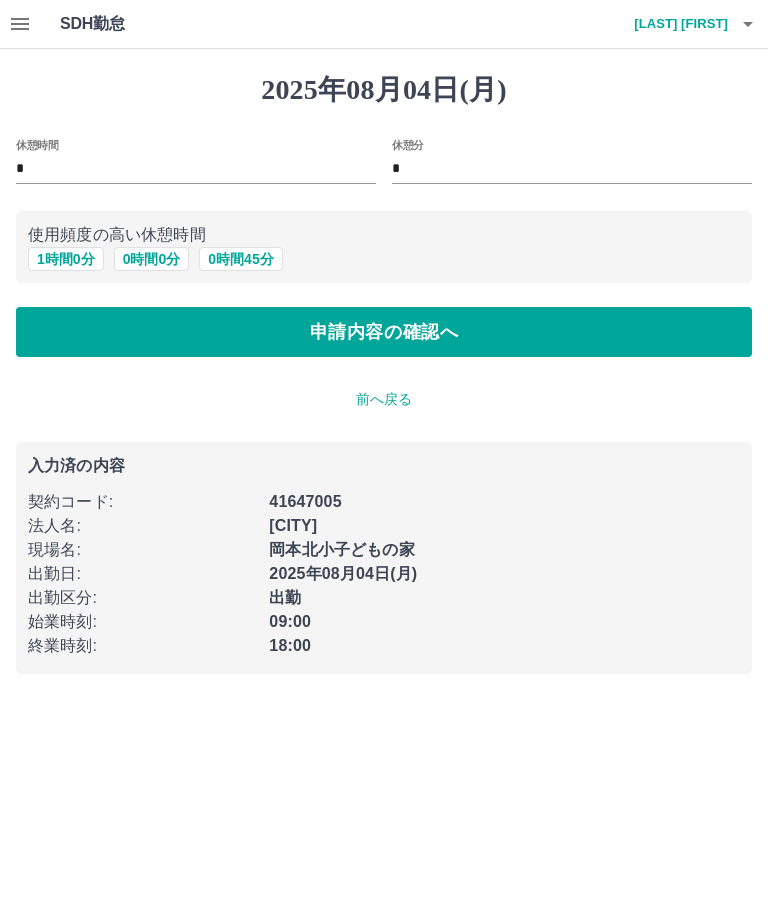 click on "1 時間 0 分" at bounding box center [66, 259] 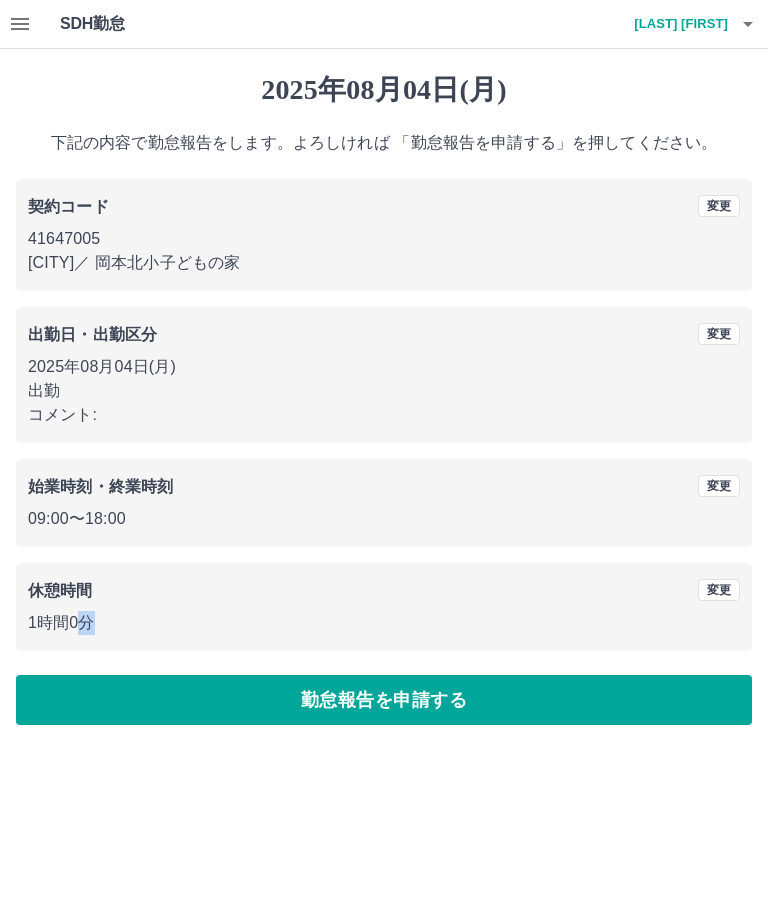 click on "SDH勤怠 髙橋　厚美 2025年08月04日(月) 下記の内容で勤怠報告をします。よろしければ 「勤怠報告を申請する」を押してください。 契約コード 変更 41647005 宇都宮市  ／   岡本北小子どもの家 出勤日・出勤区分 変更 2025年08月04日(月) 出勤 コメント:  始業時刻・終業時刻 変更 09:00 〜 18:00 休憩時間 変更 1時間0分 勤怠報告を申請する SDH勤怠" at bounding box center [384, 374] 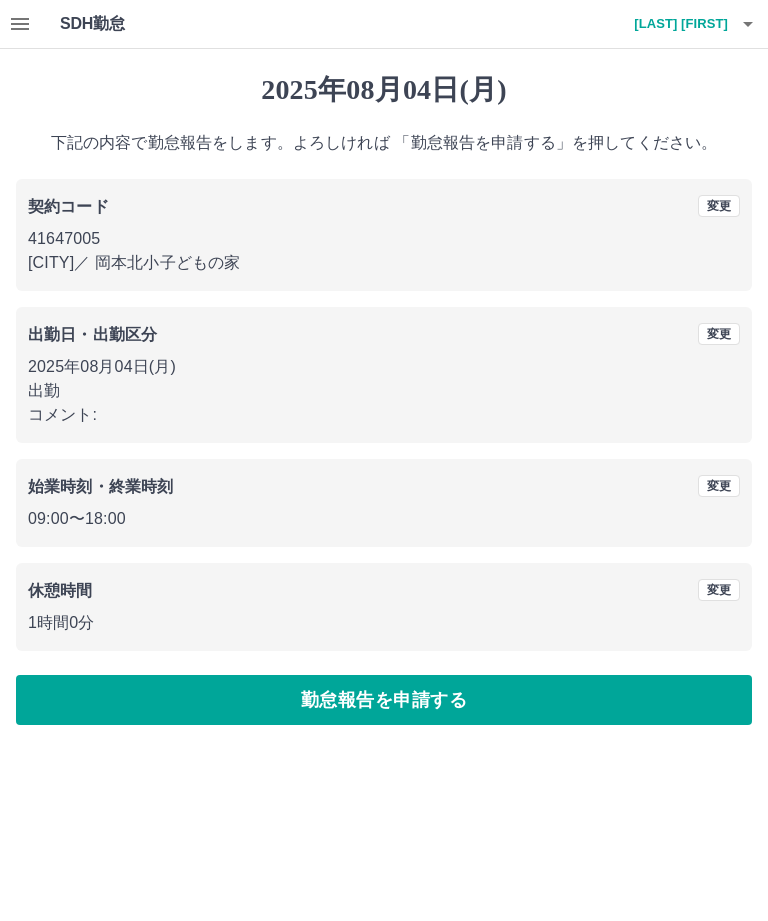 click on "勤怠報告を申請する" at bounding box center [384, 700] 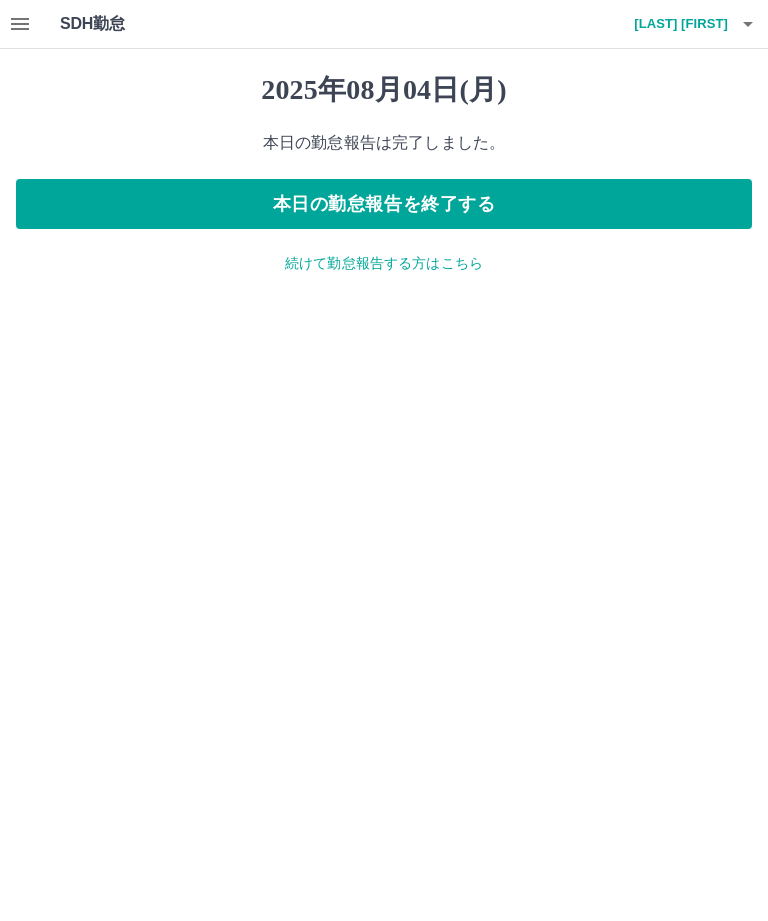 click on "本日の勤怠報告を終了する" at bounding box center [384, 204] 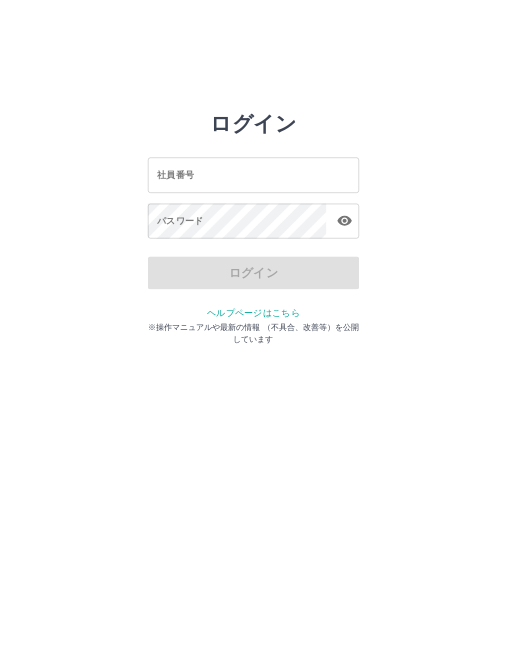 scroll, scrollTop: 0, scrollLeft: 0, axis: both 